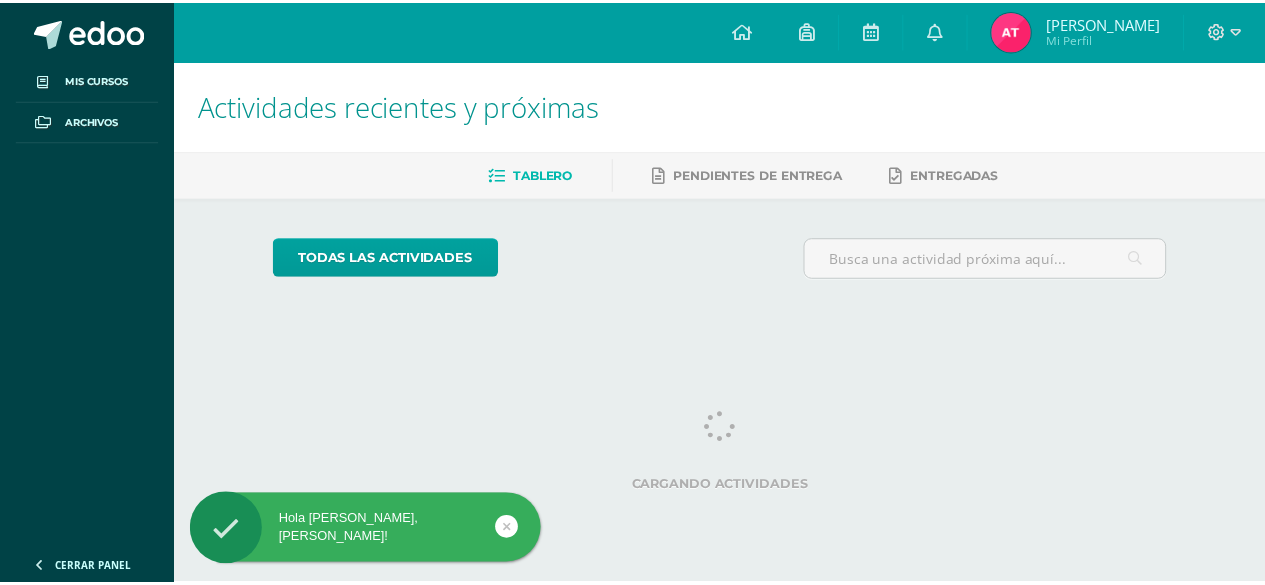 scroll, scrollTop: 0, scrollLeft: 0, axis: both 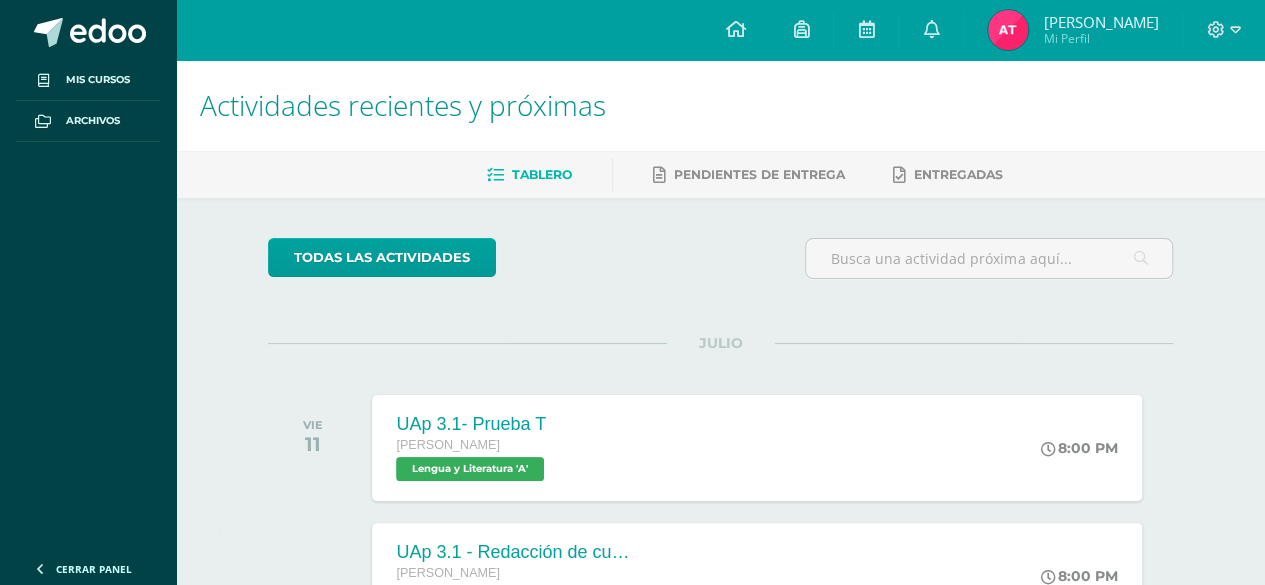 click at bounding box center (1008, 30) 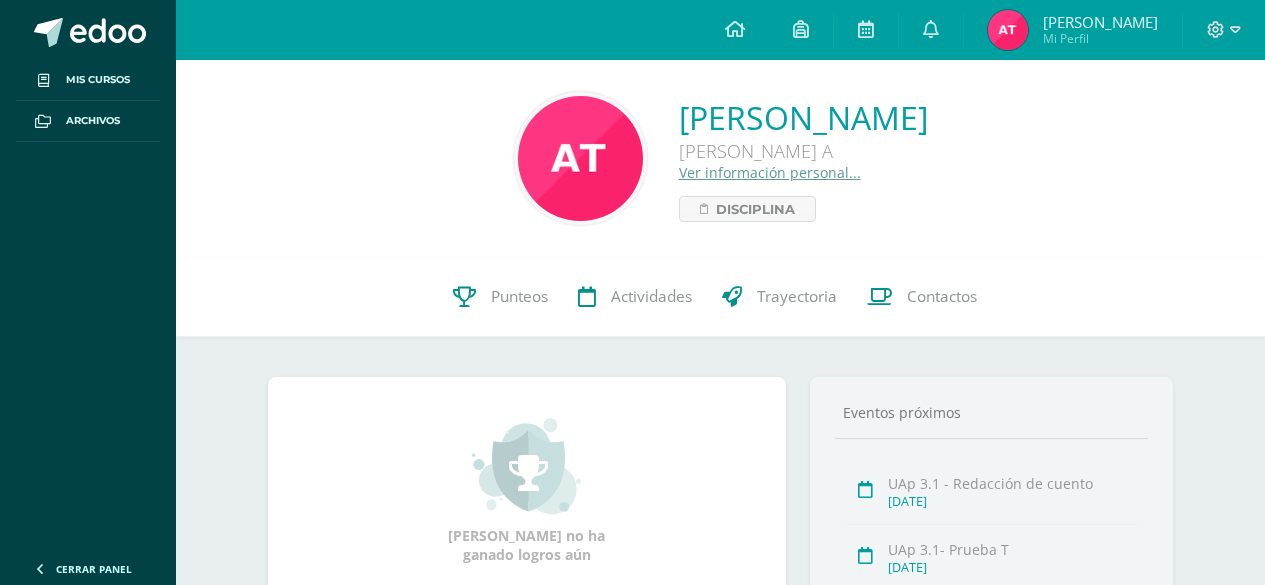 click at bounding box center [931, 29] 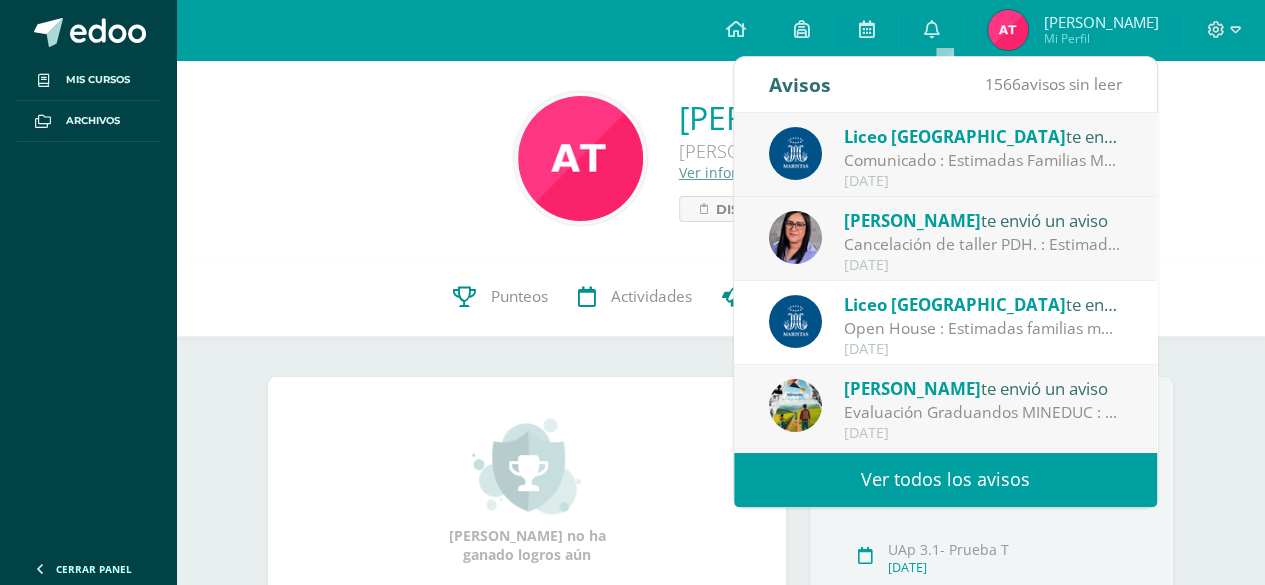 scroll, scrollTop: 332, scrollLeft: 0, axis: vertical 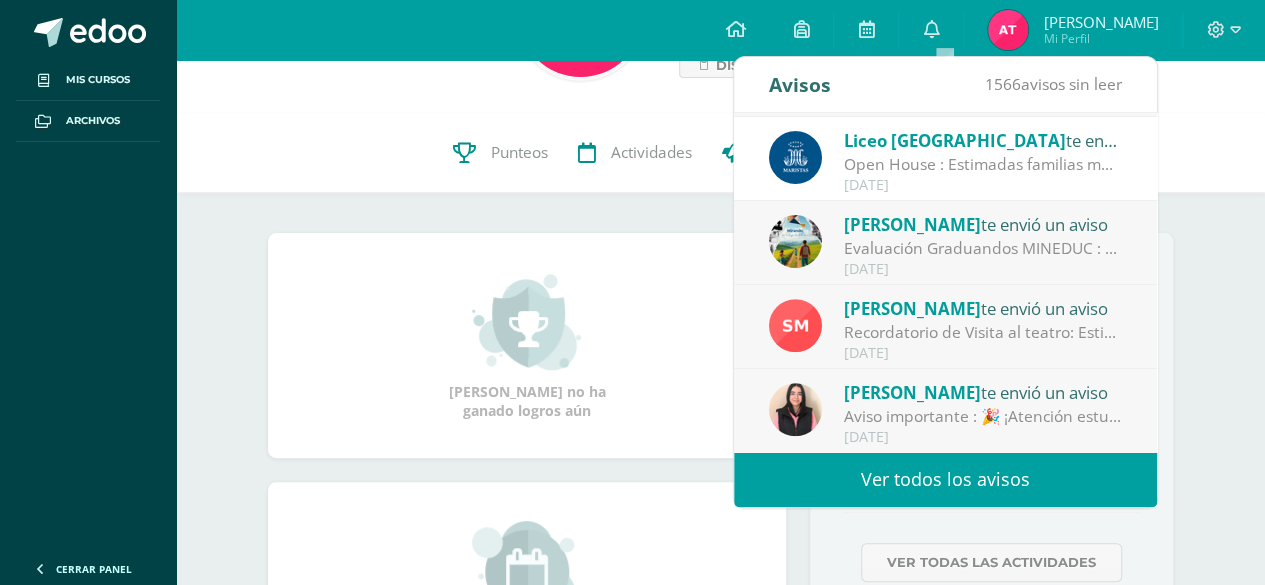 click on "Ver todos los avisos" at bounding box center (945, 479) 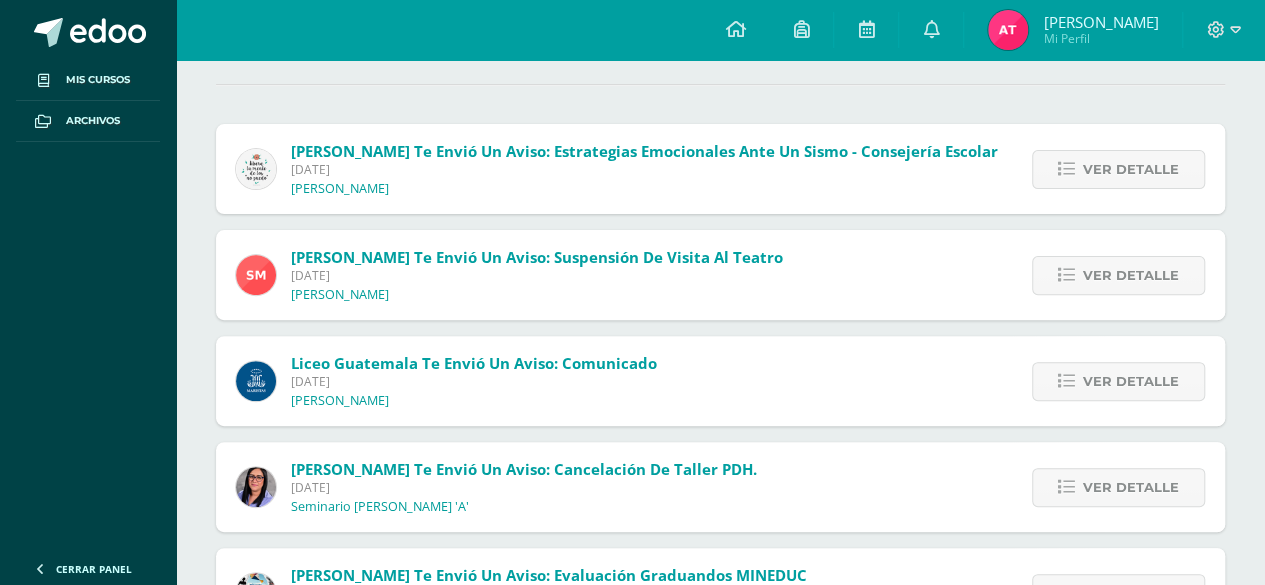 scroll, scrollTop: 0, scrollLeft: 0, axis: both 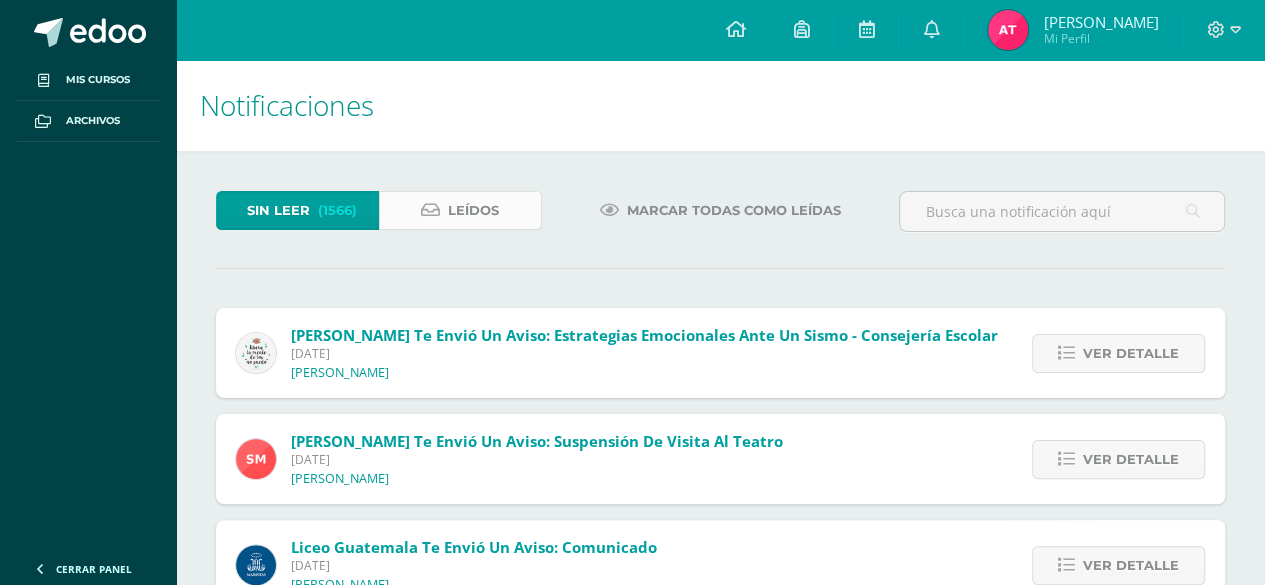 click on "Leídos" at bounding box center (473, 210) 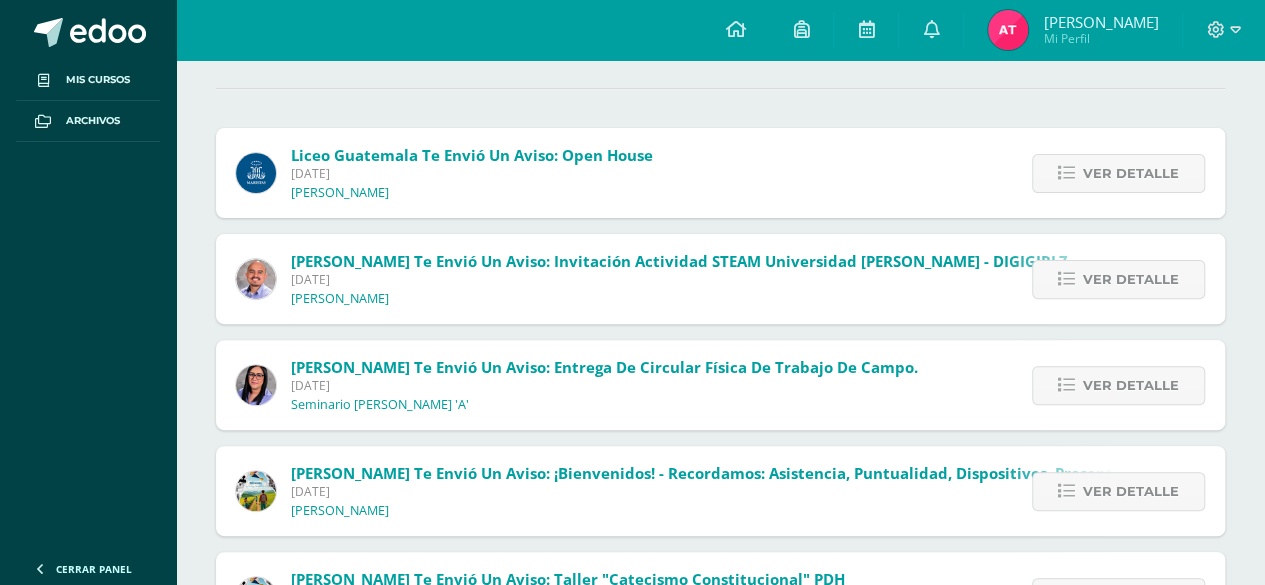 scroll, scrollTop: 190, scrollLeft: 0, axis: vertical 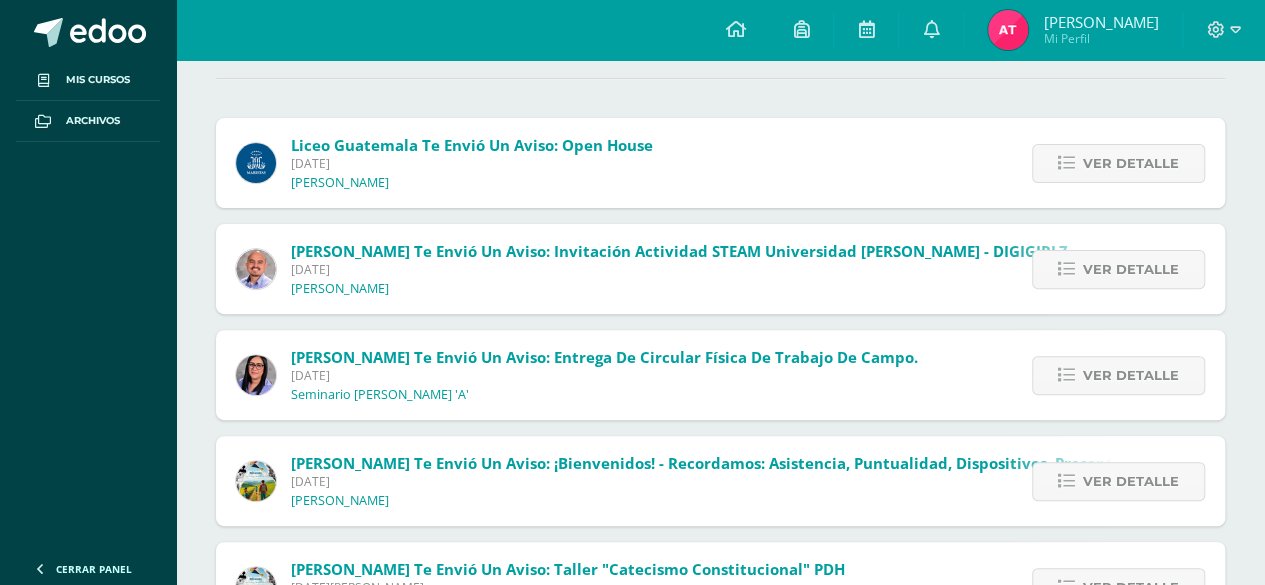 click on "Sindy García te envió un aviso: Entrega de circular física de trabajo de campo." at bounding box center (604, 357) 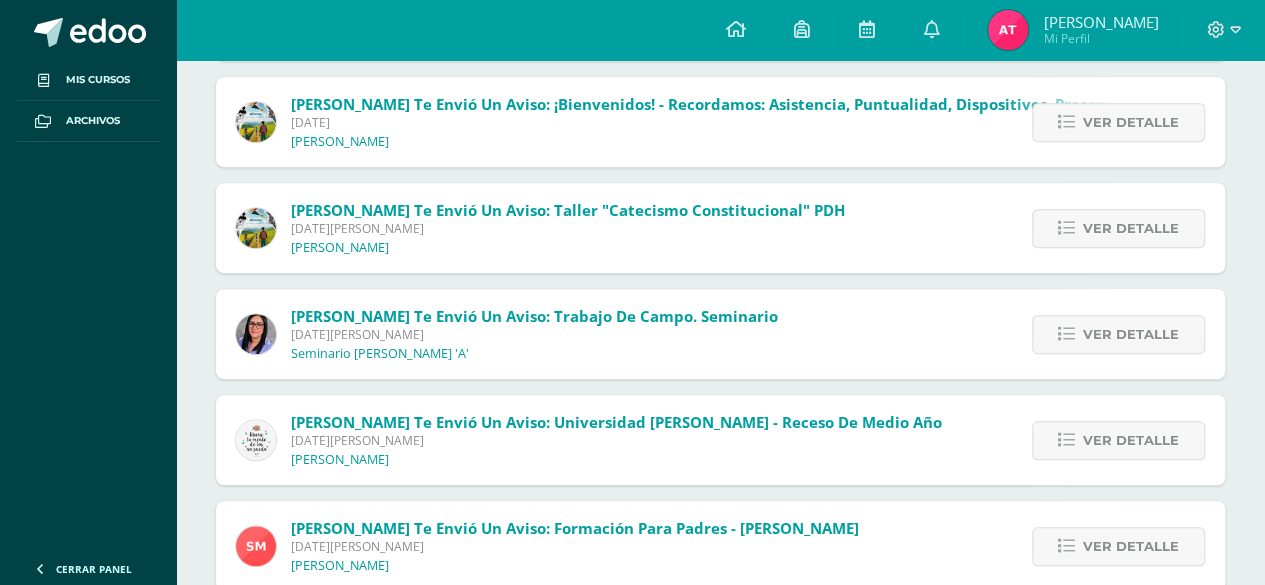 scroll, scrollTop: 551, scrollLeft: 0, axis: vertical 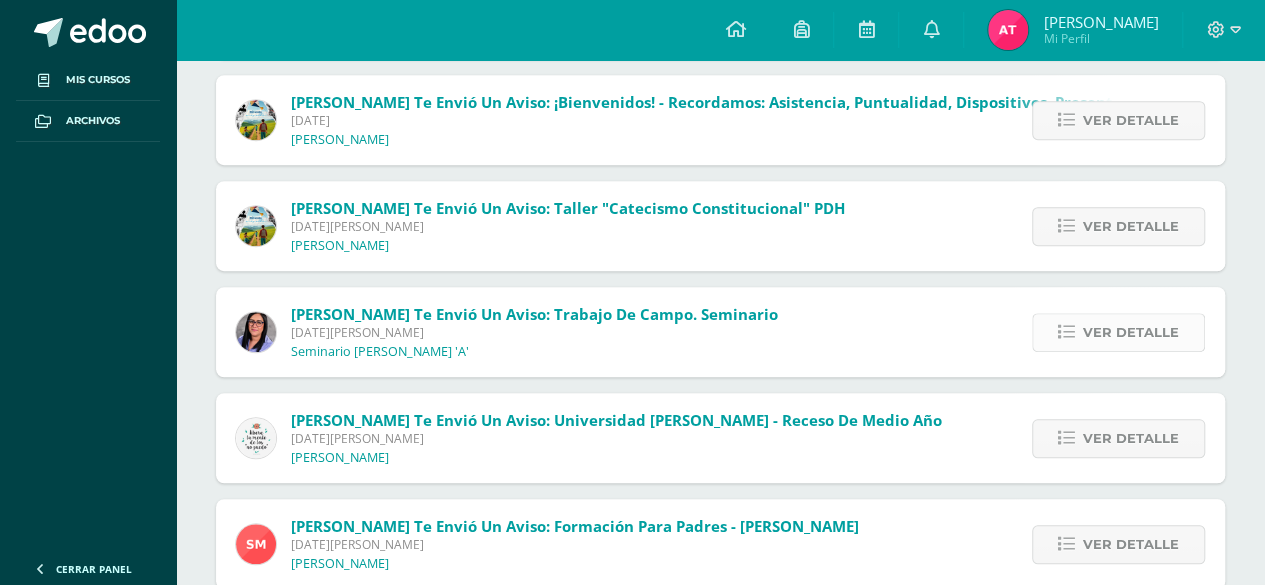 click on "Ver detalle" at bounding box center (1131, 332) 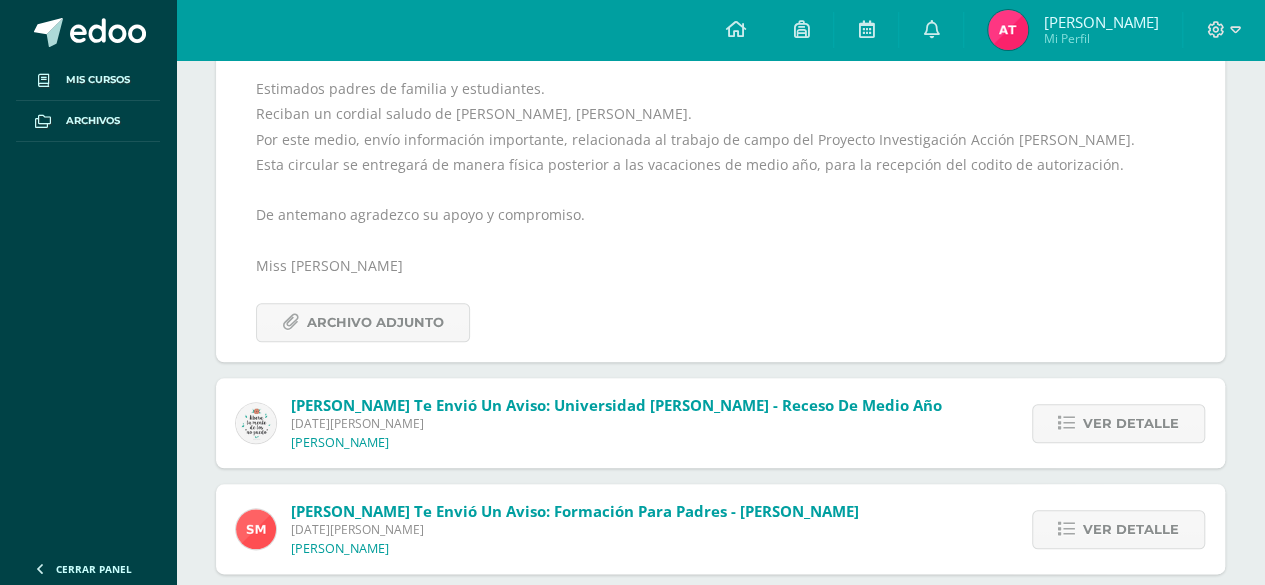 scroll, scrollTop: 875, scrollLeft: 0, axis: vertical 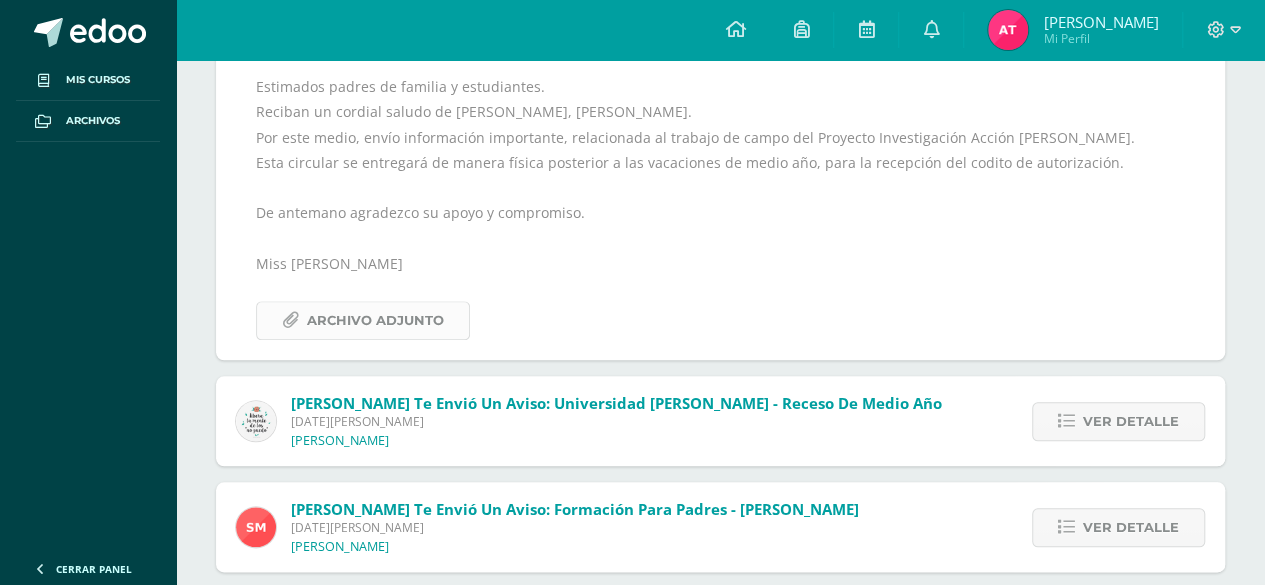 click on "Archivo Adjunto" at bounding box center [375, 320] 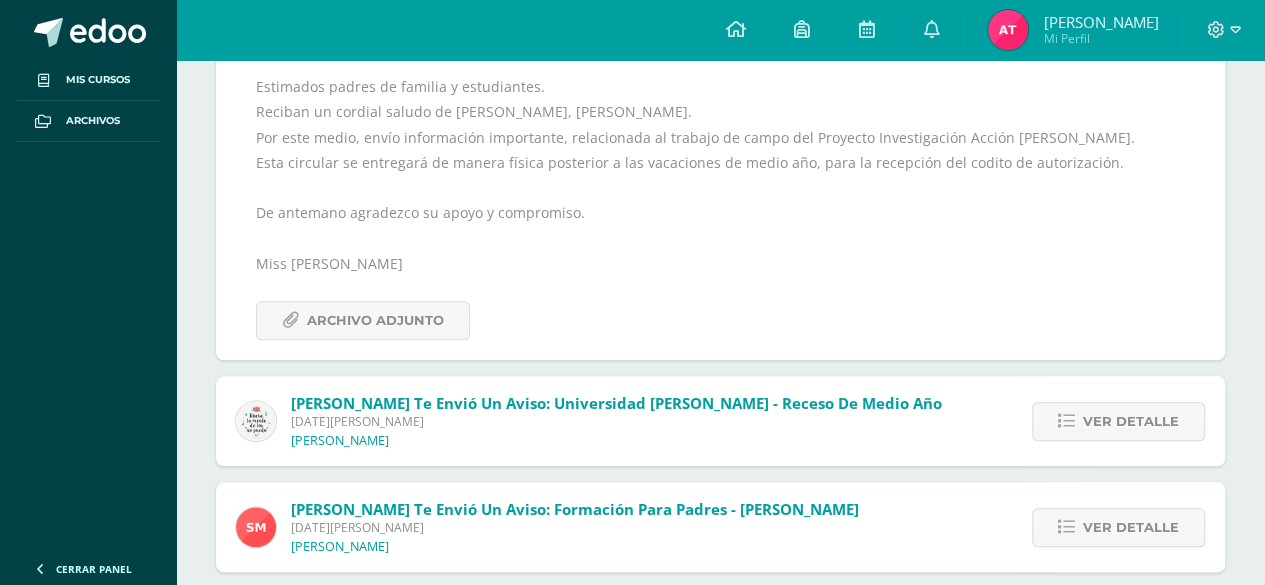click on "Andrea Ivonne
Mi Perfil" at bounding box center (1073, 30) 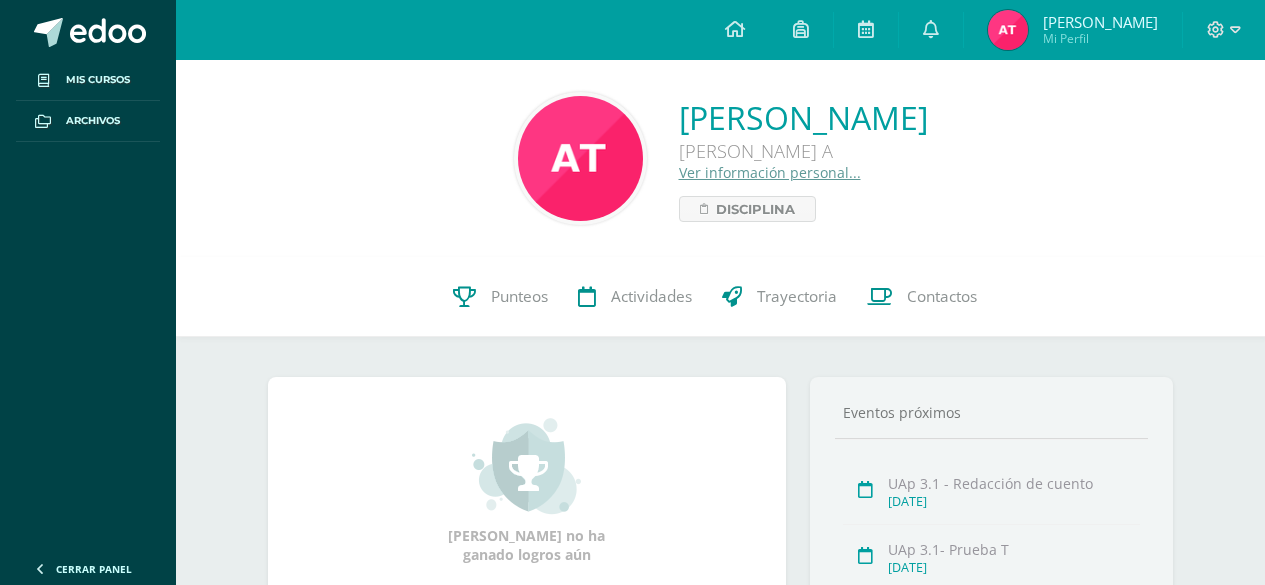 scroll, scrollTop: 0, scrollLeft: 0, axis: both 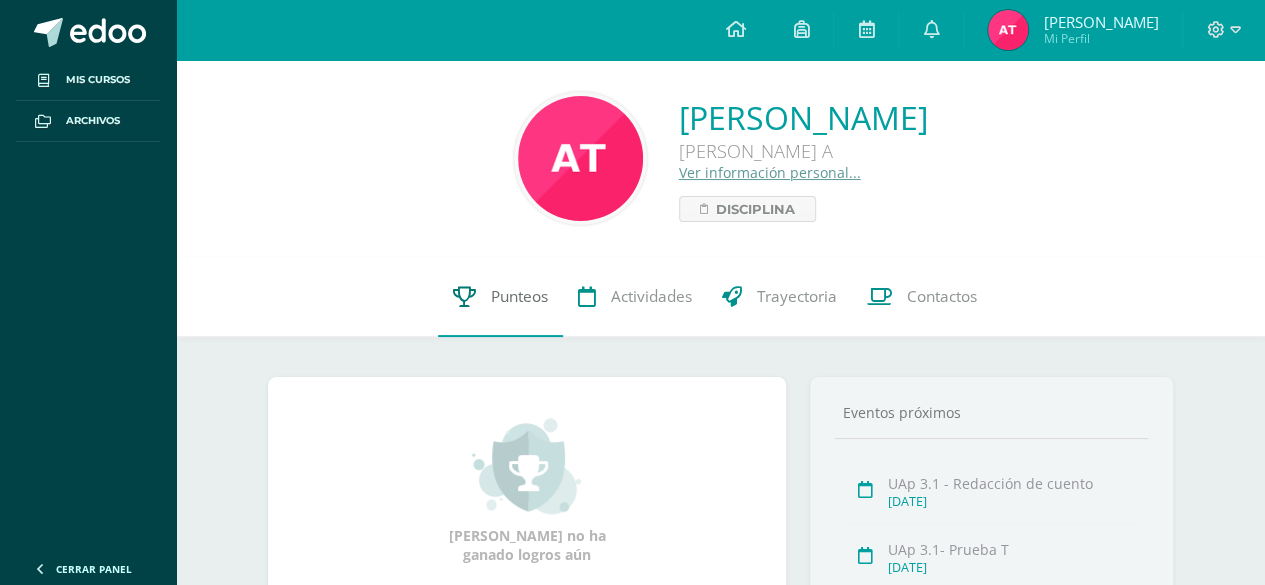 click on "Punteos" at bounding box center [500, 297] 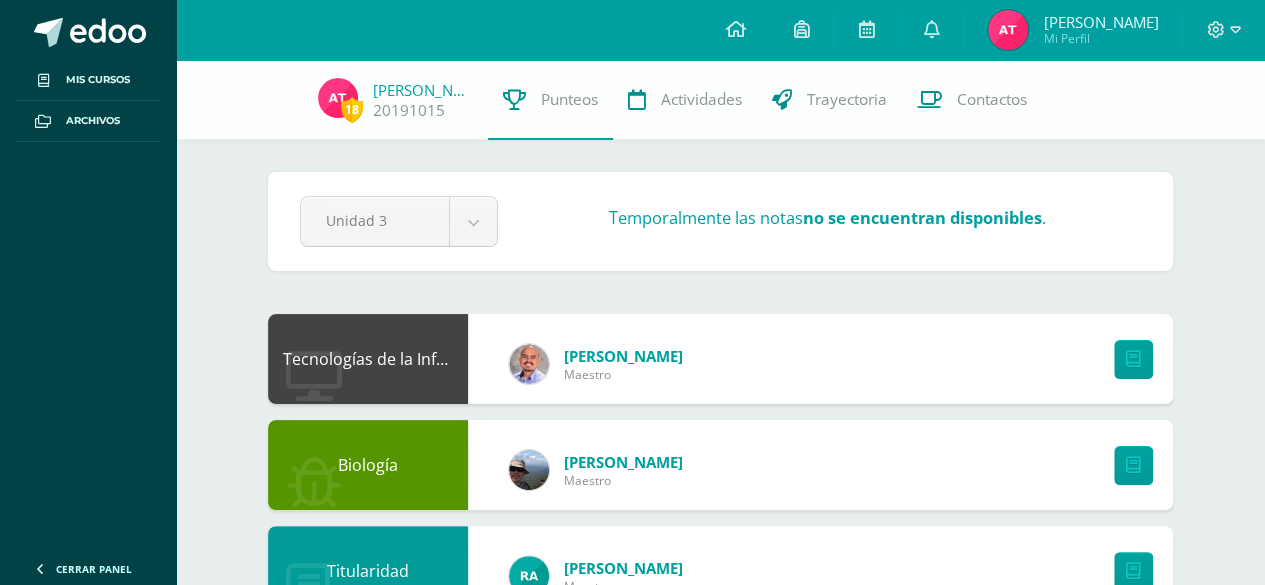 scroll, scrollTop: 39, scrollLeft: 0, axis: vertical 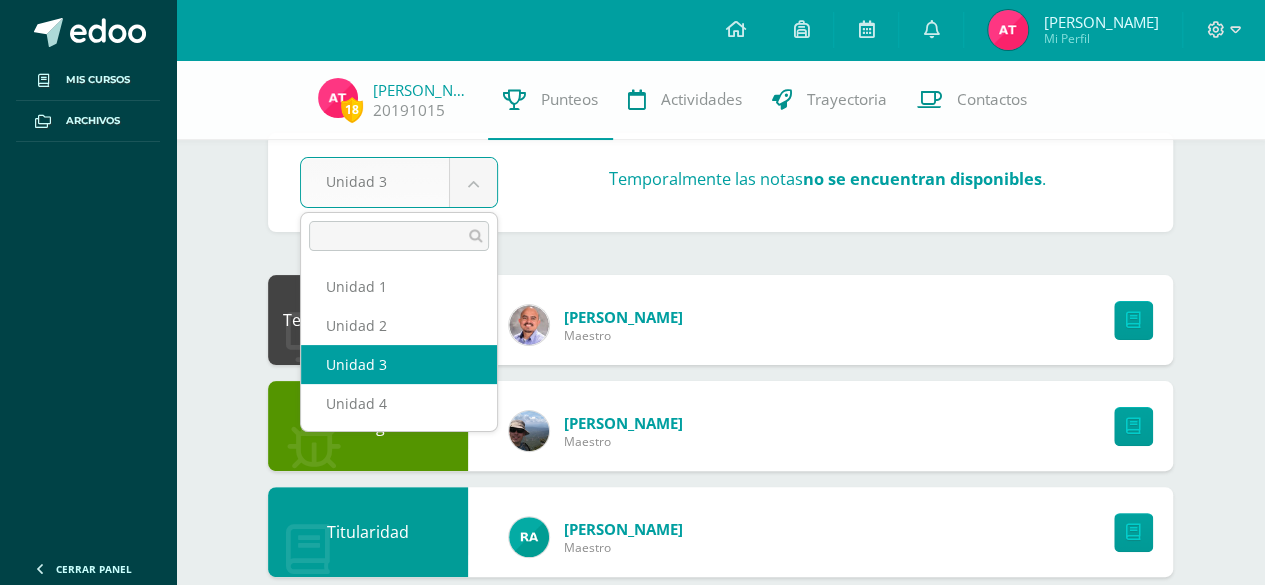 click on "Mis cursos Archivos Cerrar panel
Biología
Quinto
Bachillerato
"A"
Ciencias Sociales y Formación Ciudadana
Quinto
Bachillerato
"A"
Comunicación y Lenguaje (Inglés)
Quinto
Bachillerato
"A"
Educación Física
Quinto
Bachillerato
"A"
Educación Religiosa Escolar
Quinto
Bachillerato
"A"
Ver Todos los Cursos Mi Perfil Avisos" at bounding box center [632, 819] 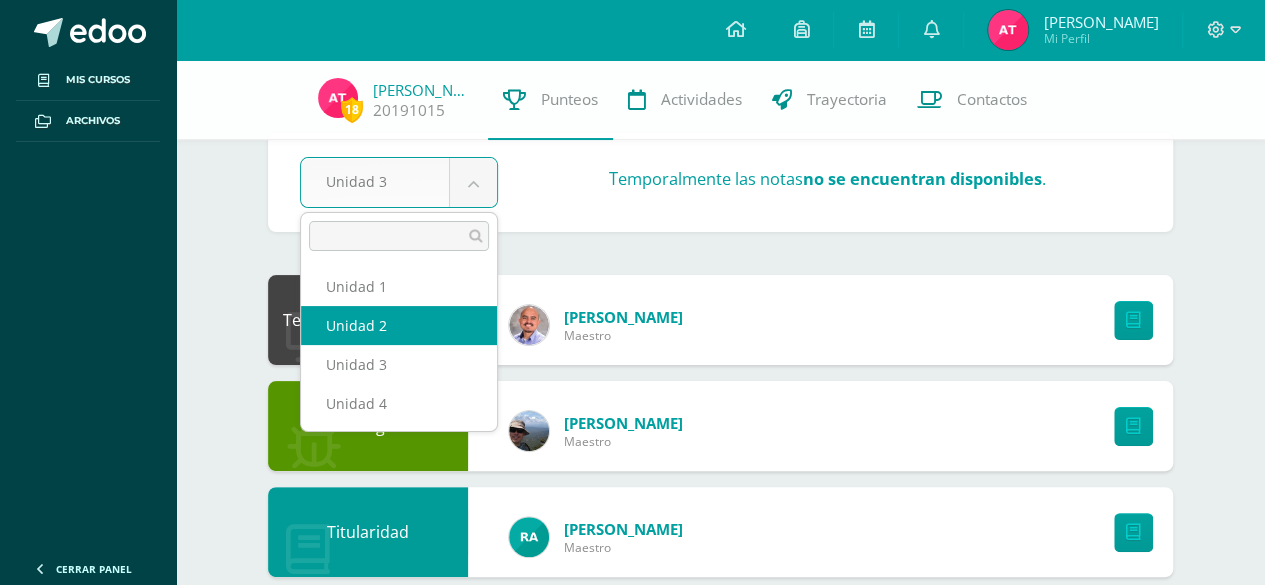 select on "Unidad 2" 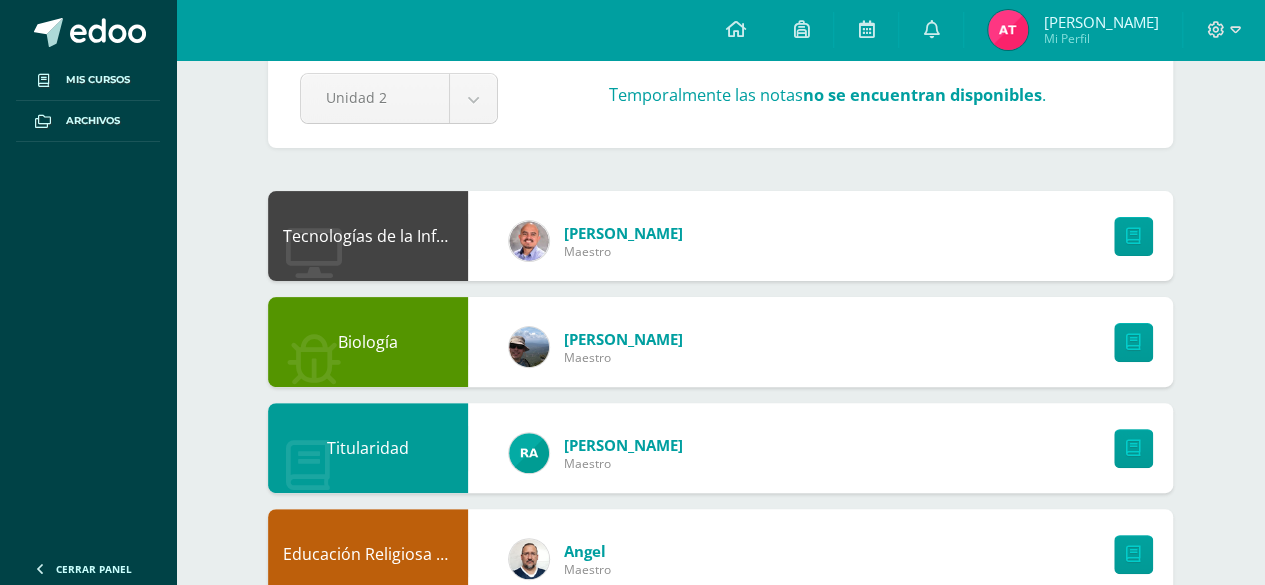 scroll, scrollTop: 0, scrollLeft: 0, axis: both 